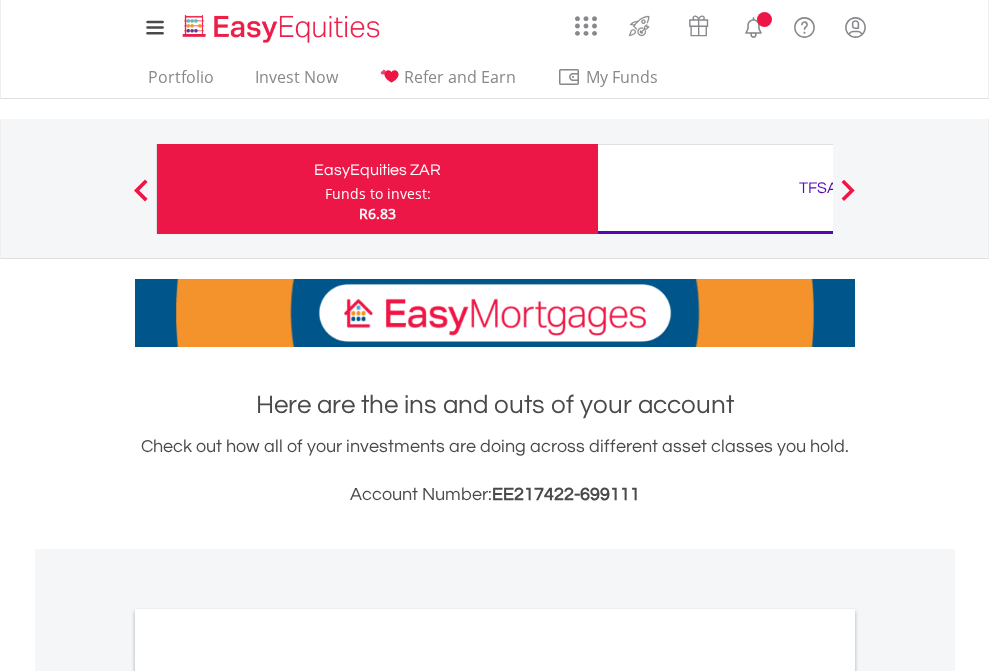 scroll, scrollTop: 0, scrollLeft: 0, axis: both 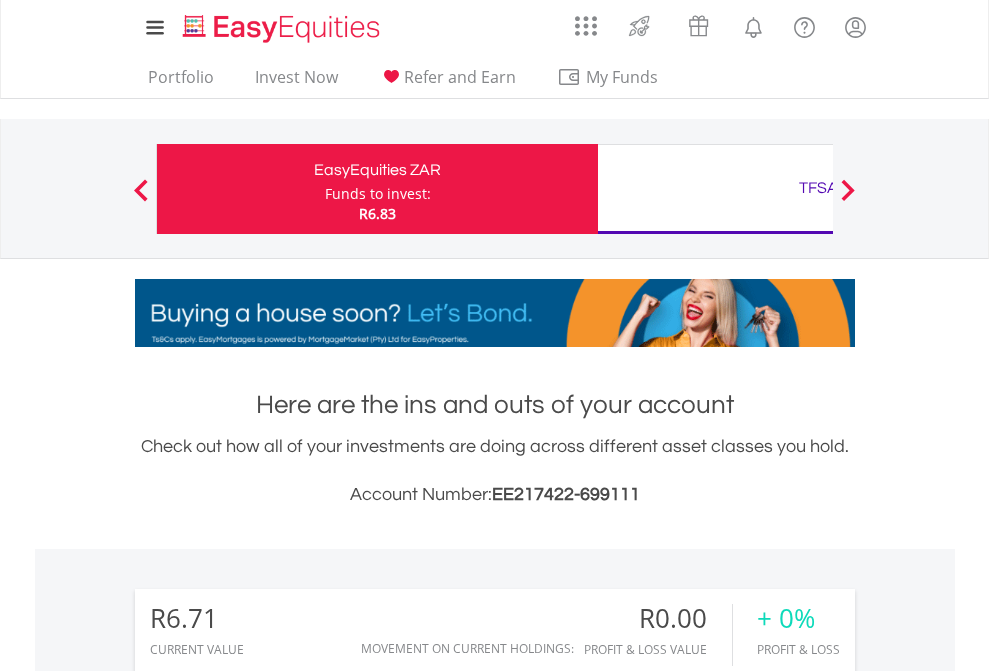 click on "Funds to invest:" at bounding box center (378, 194) 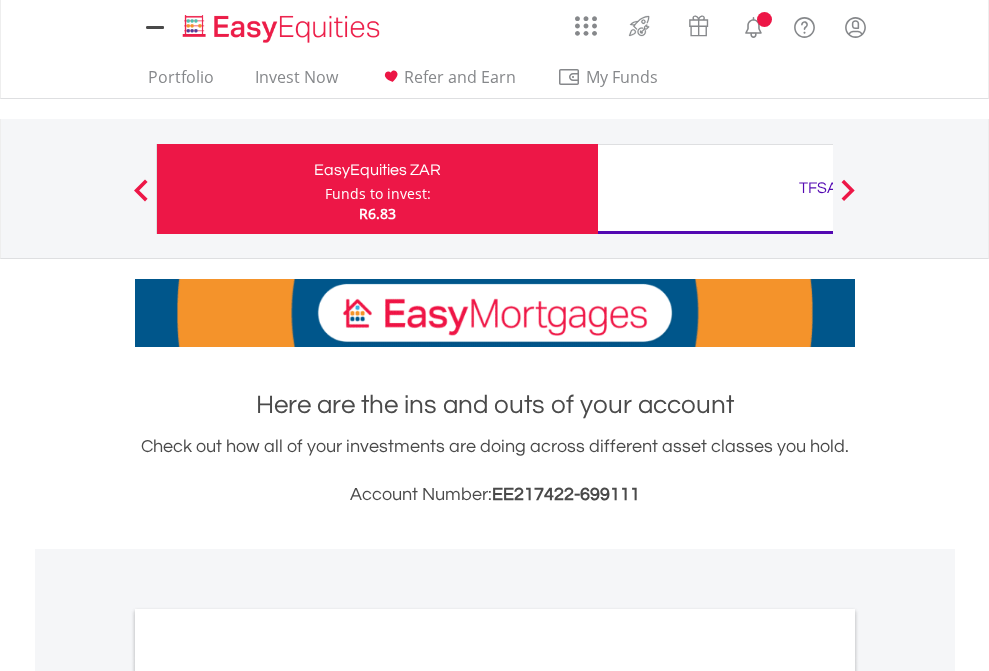 scroll, scrollTop: 0, scrollLeft: 0, axis: both 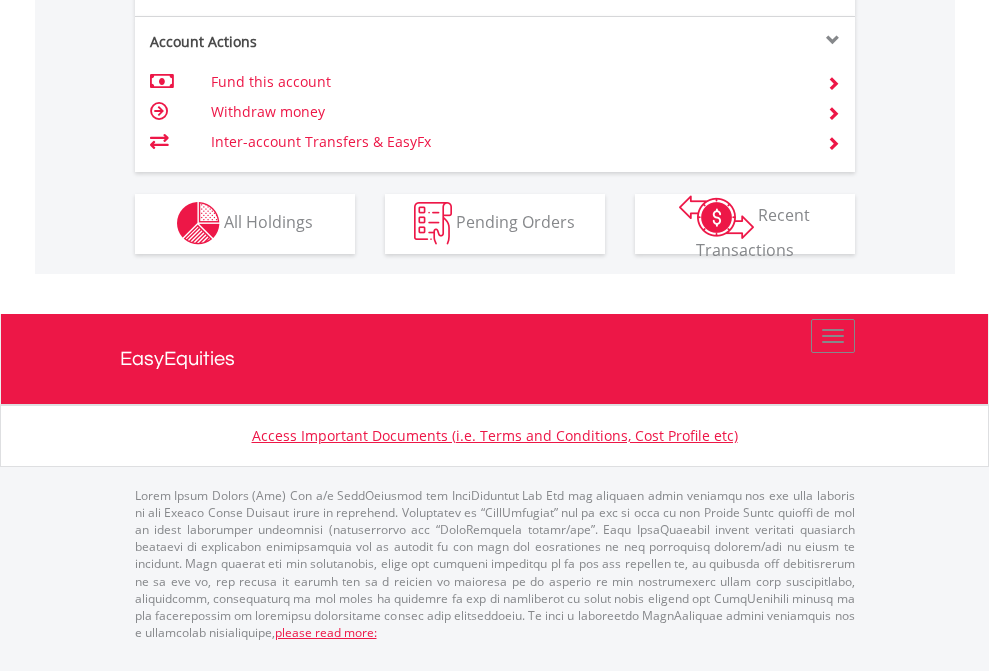 click on "Investment types" at bounding box center (706, -353) 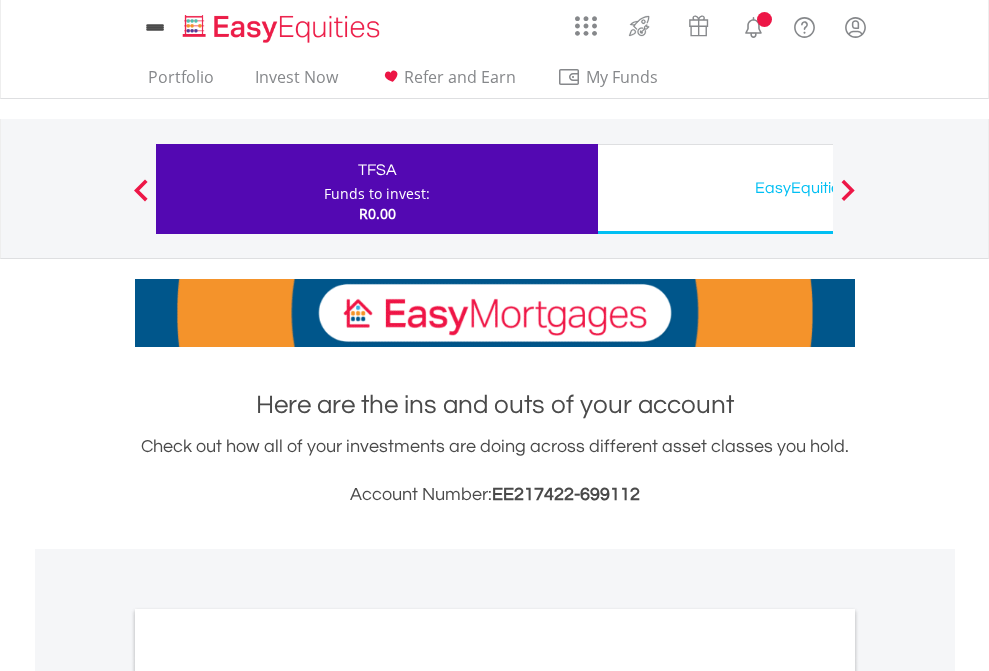 scroll, scrollTop: 0, scrollLeft: 0, axis: both 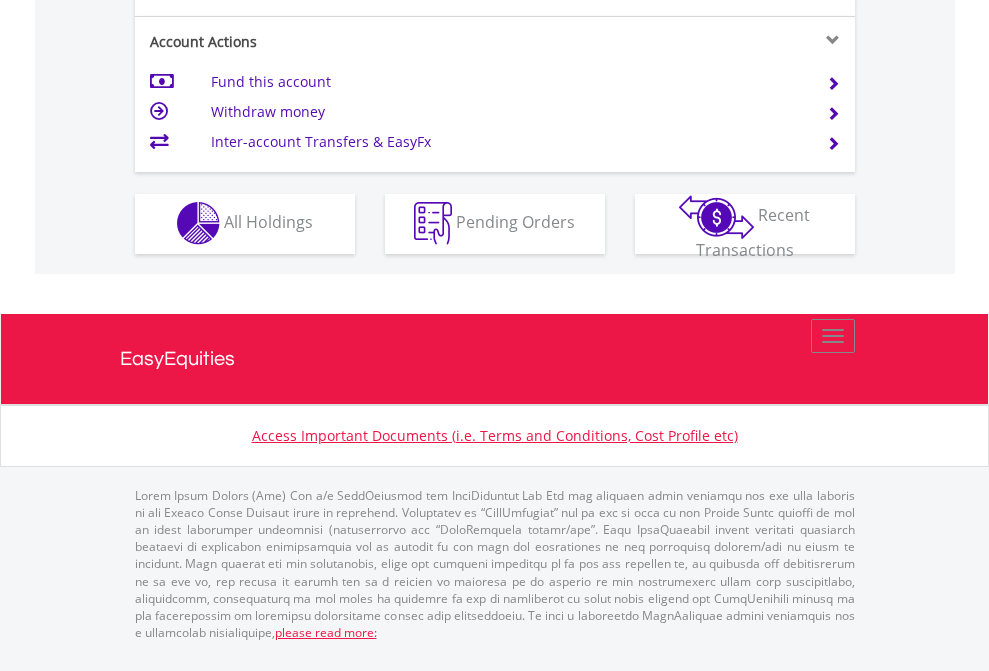 click on "Investment types" at bounding box center [706, -353] 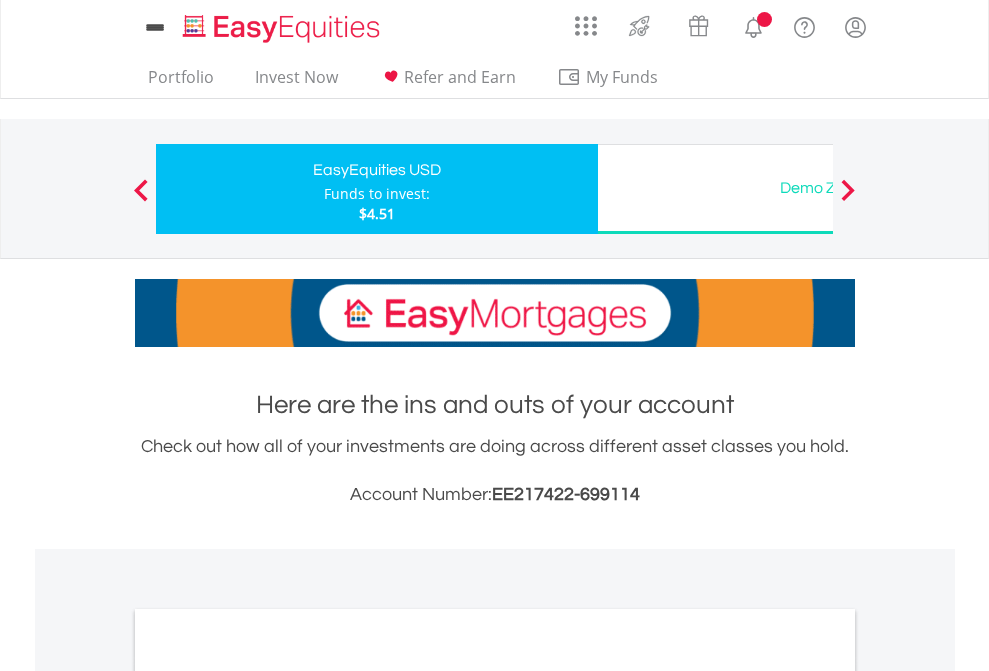 scroll, scrollTop: 0, scrollLeft: 0, axis: both 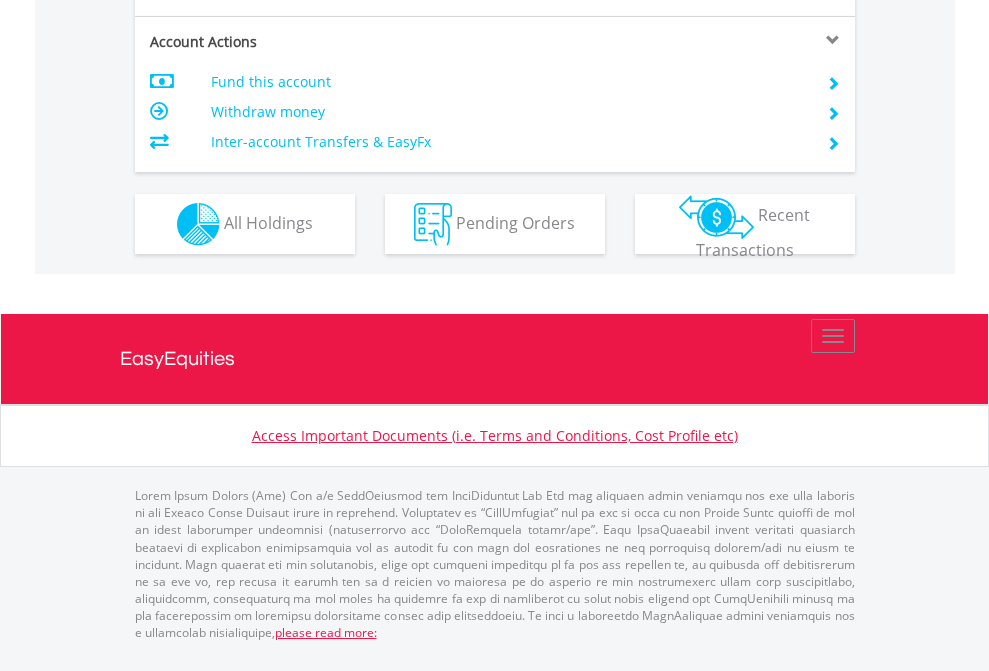 click on "Investment types" at bounding box center [706, -337] 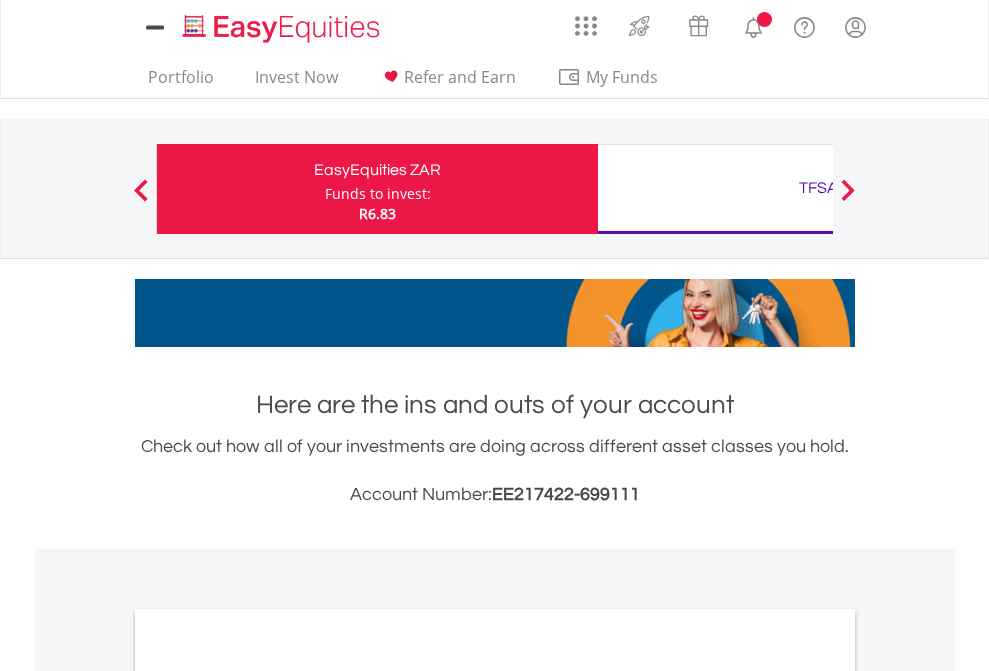 scroll, scrollTop: 0, scrollLeft: 0, axis: both 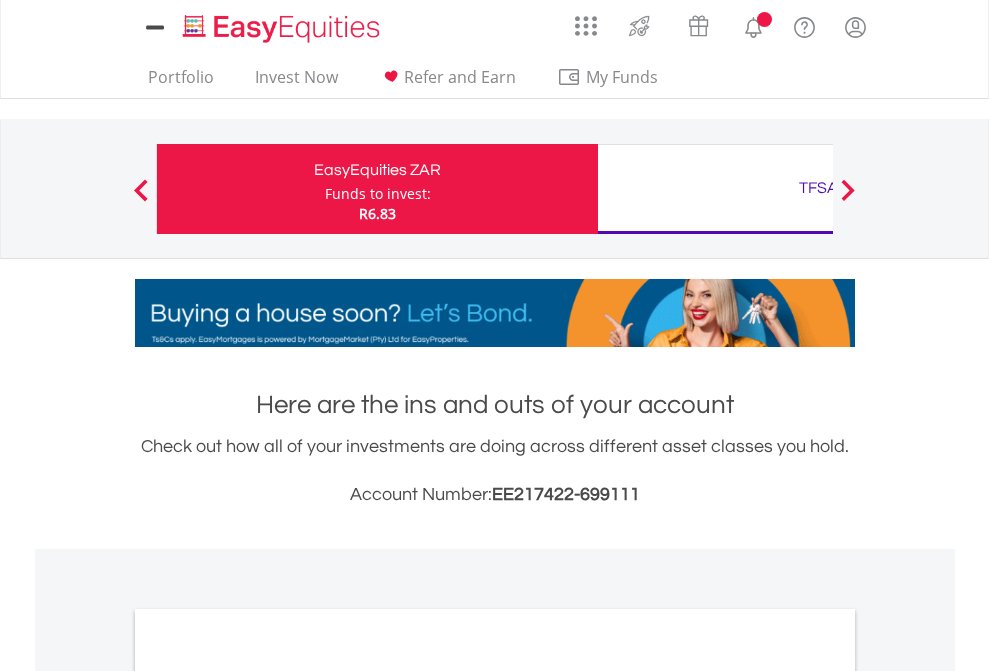 click on "All Holdings" at bounding box center [268, 1096] 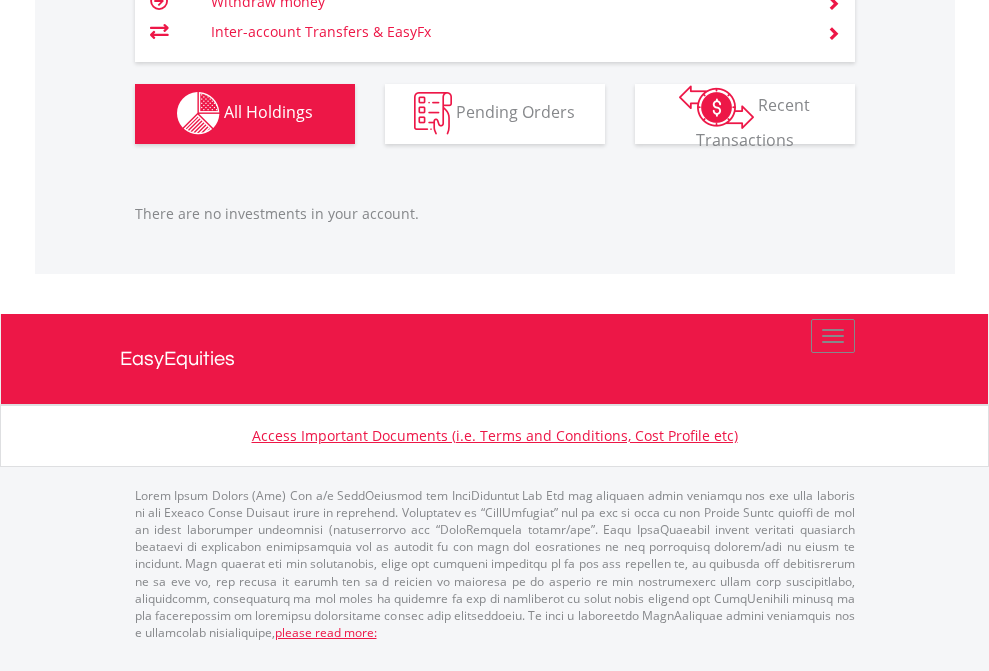 scroll, scrollTop: 1980, scrollLeft: 0, axis: vertical 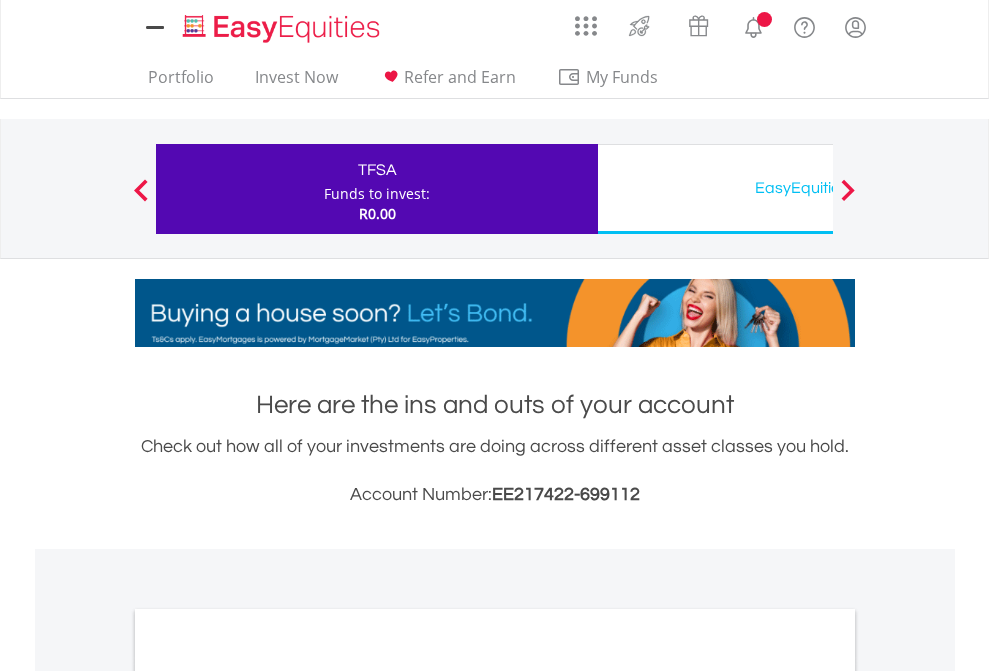 click on "All Holdings" at bounding box center (268, 1096) 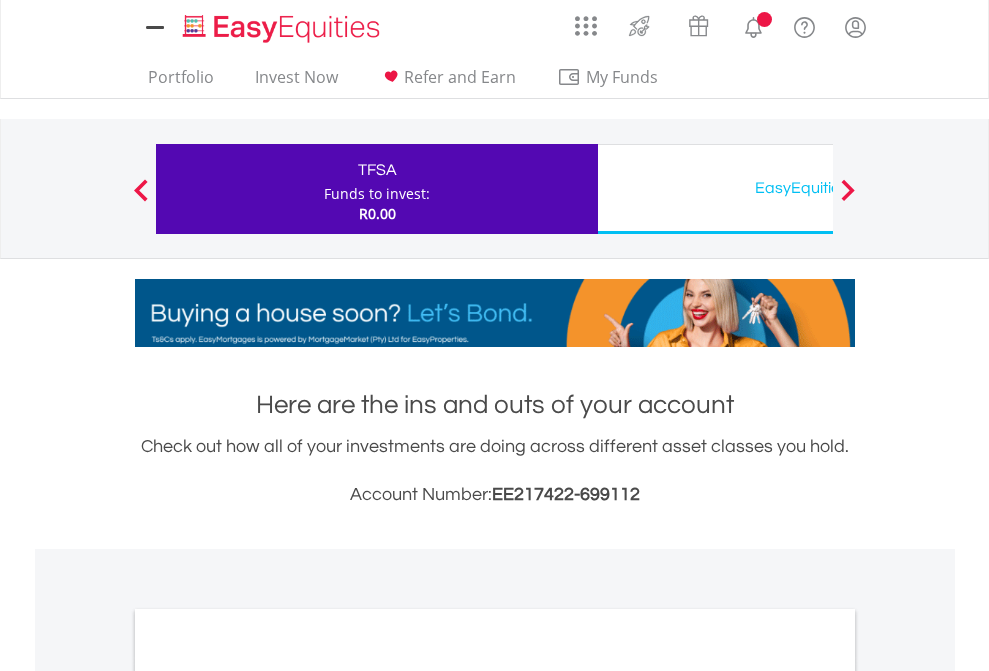 scroll, scrollTop: 1202, scrollLeft: 0, axis: vertical 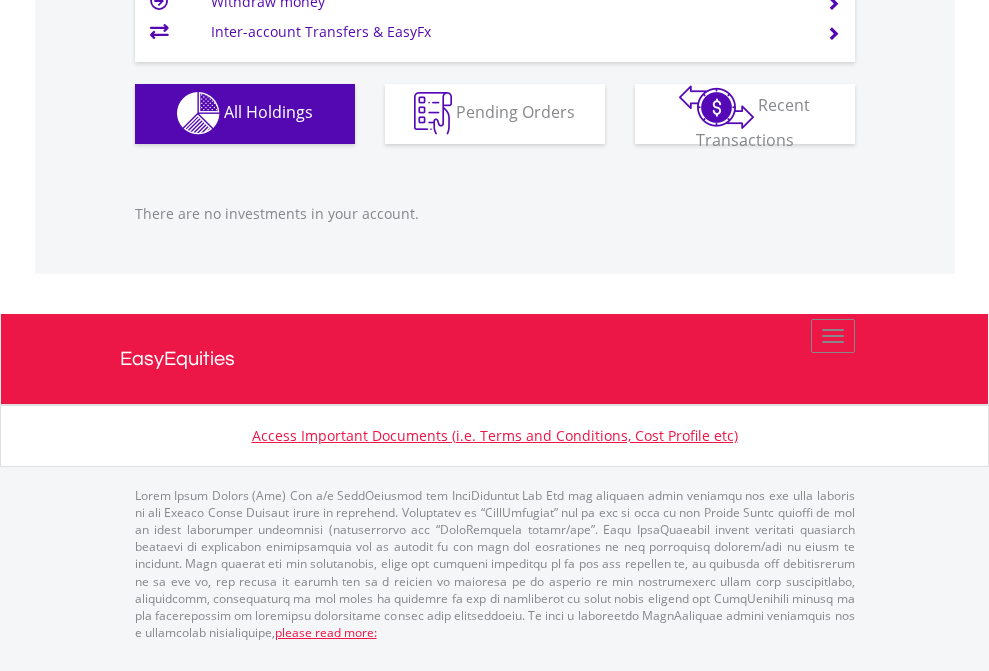 click on "EasyEquities USD" at bounding box center [818, -1142] 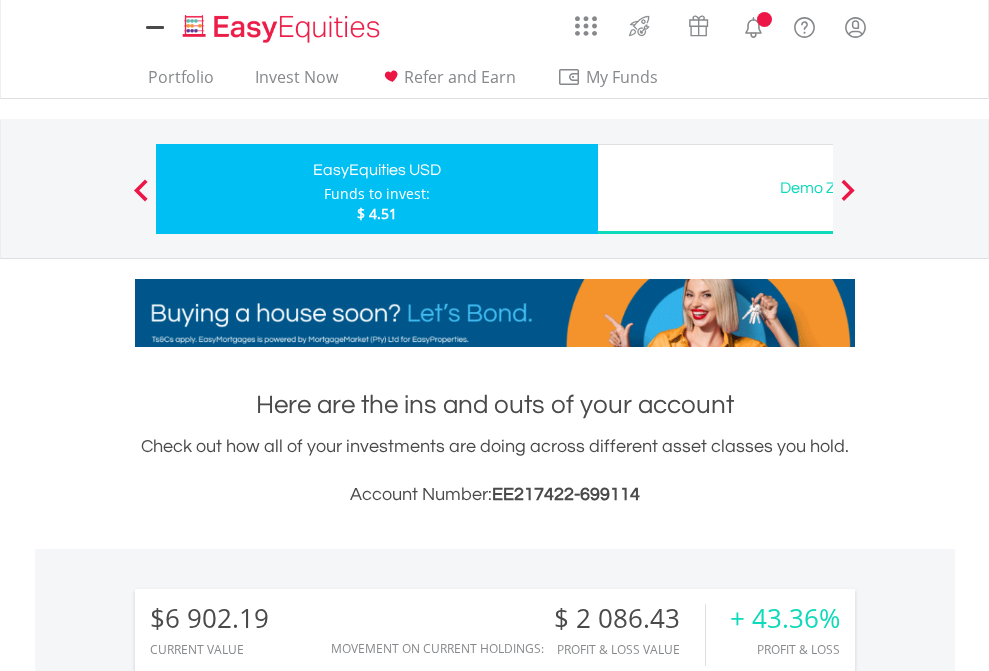 scroll, scrollTop: 0, scrollLeft: 0, axis: both 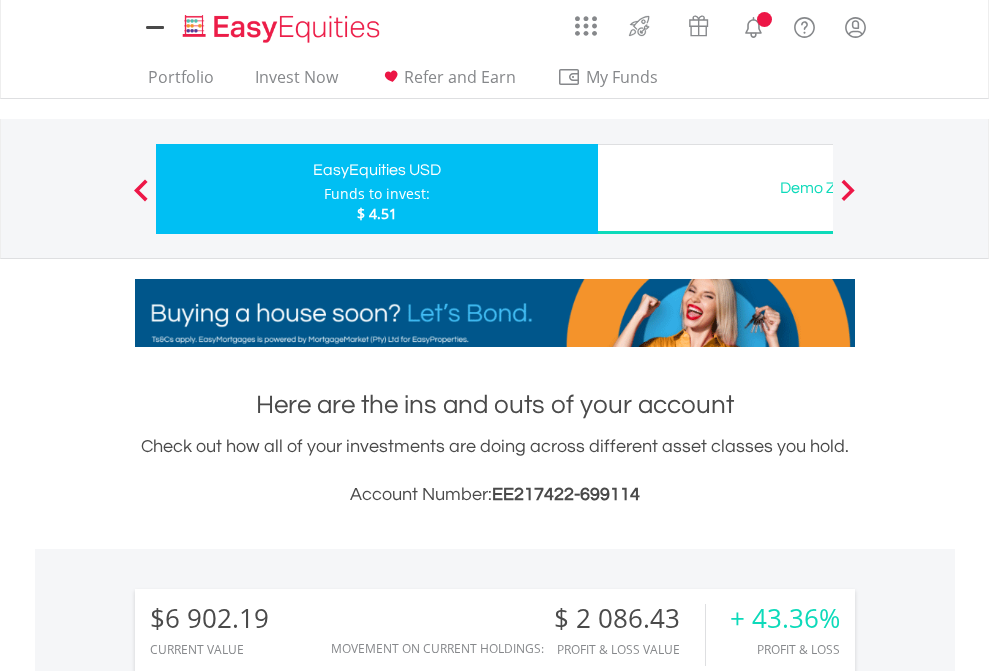 click on "All Holdings" at bounding box center [268, 1466] 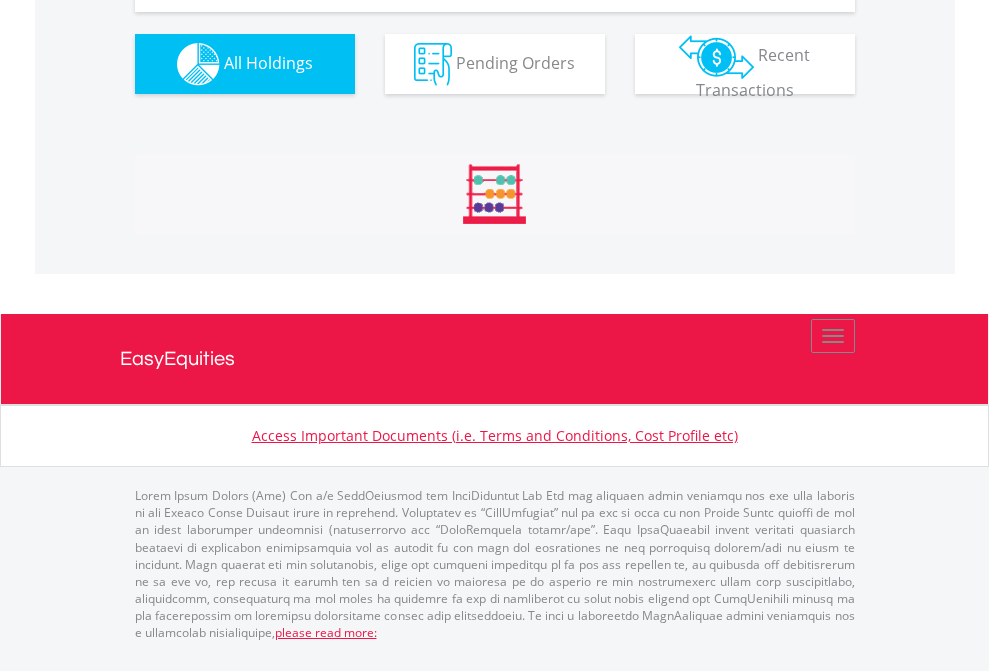 scroll, scrollTop: 2224, scrollLeft: 0, axis: vertical 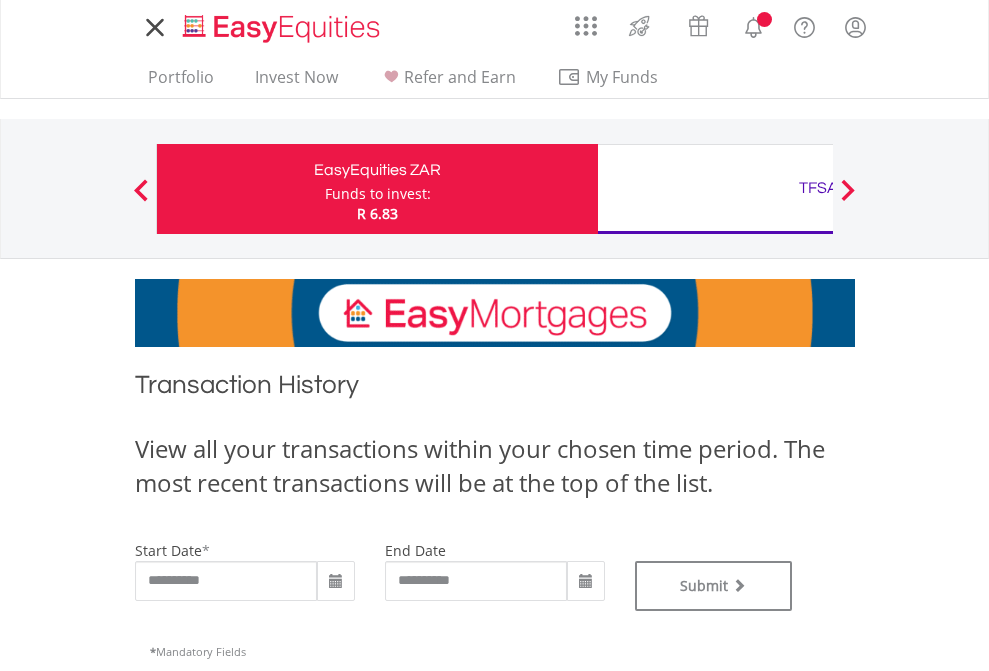 type on "**********" 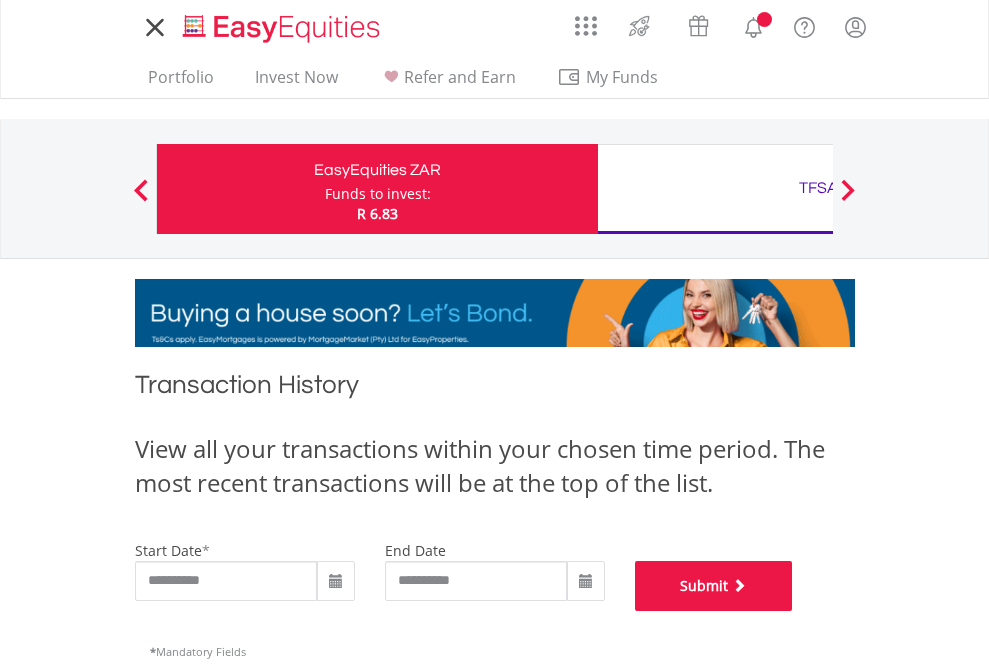 click on "Submit" at bounding box center [714, 586] 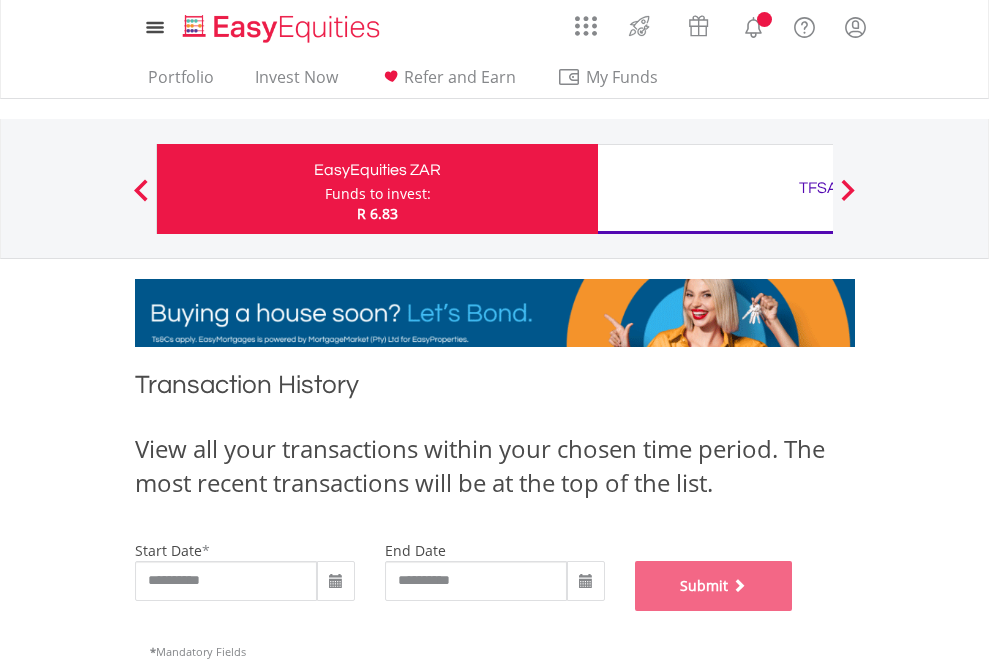 scroll, scrollTop: 811, scrollLeft: 0, axis: vertical 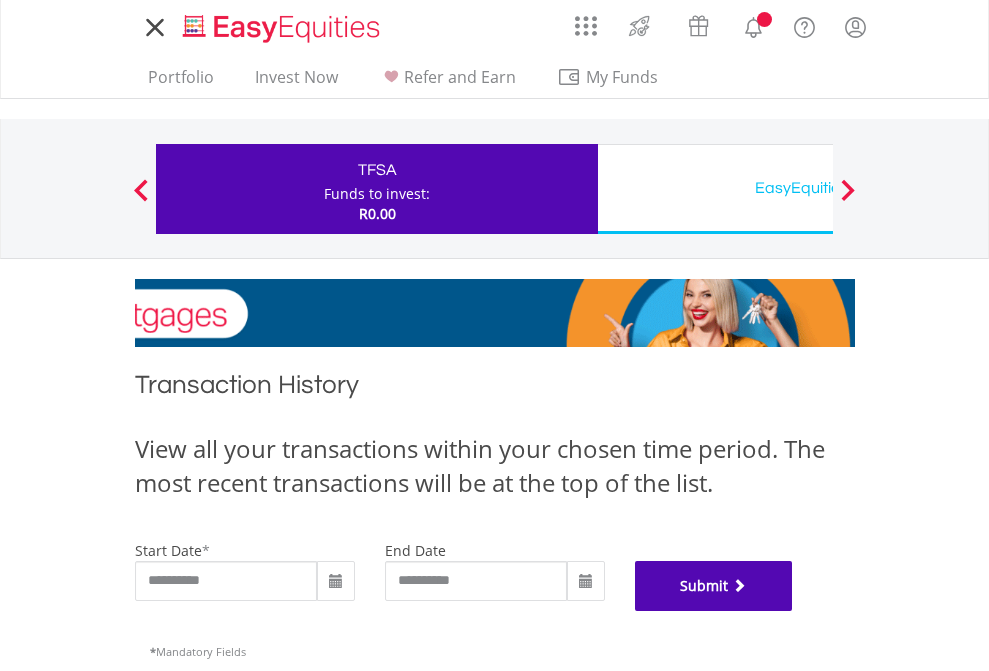 click on "Submit" at bounding box center [714, 586] 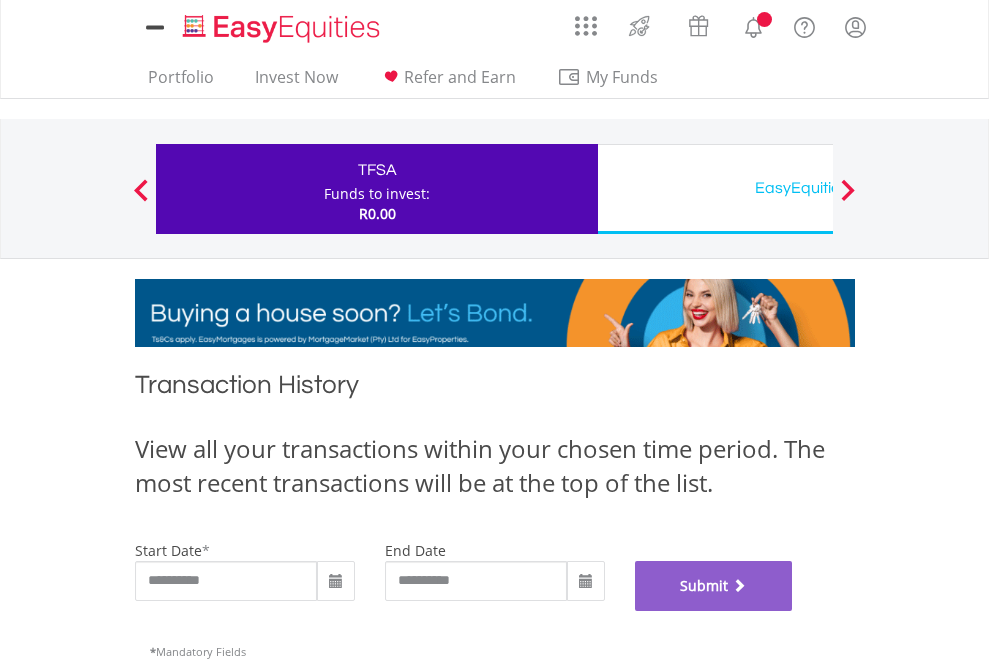 scroll, scrollTop: 811, scrollLeft: 0, axis: vertical 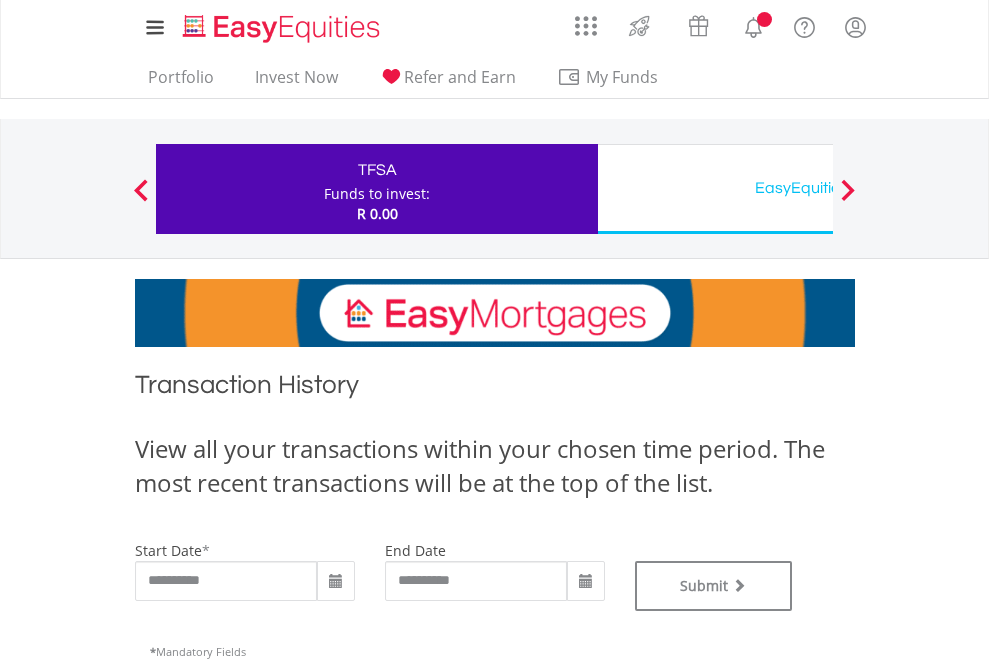 click on "EasyEquities USD" at bounding box center (818, 188) 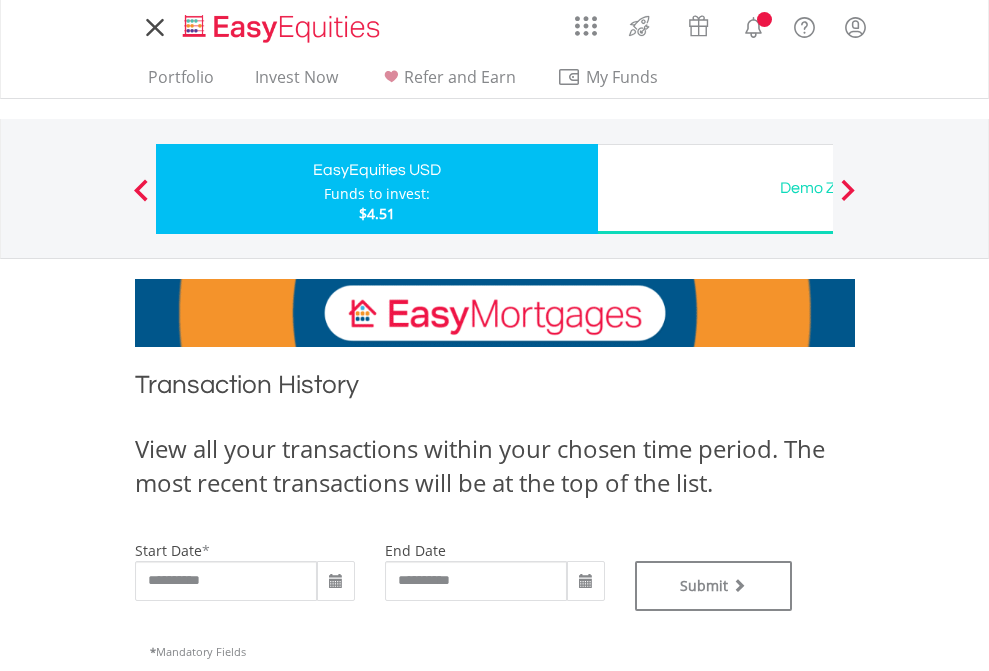 scroll, scrollTop: 0, scrollLeft: 0, axis: both 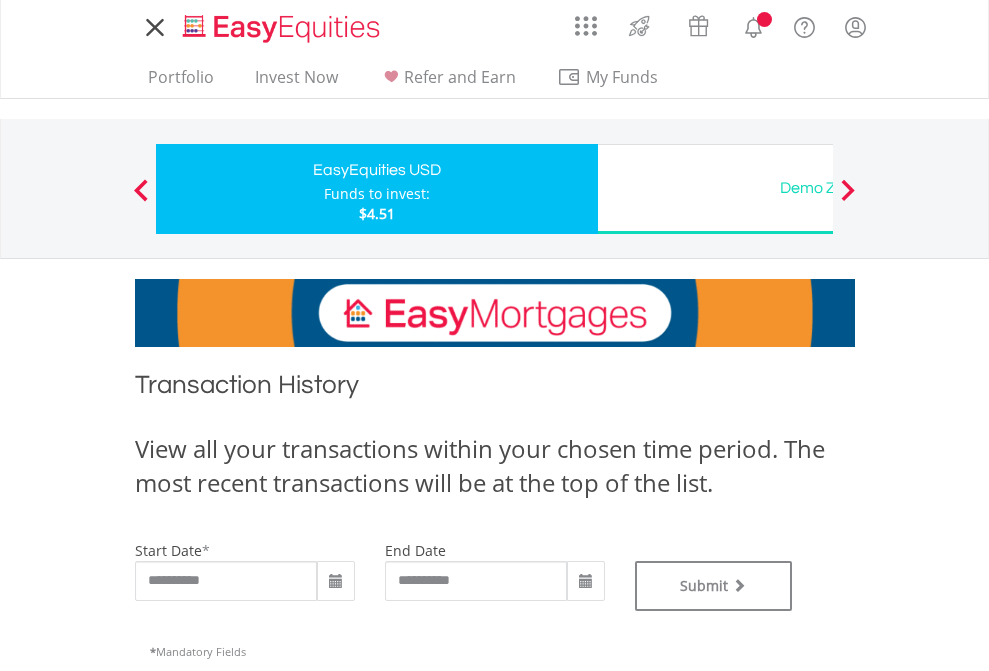 type on "**********" 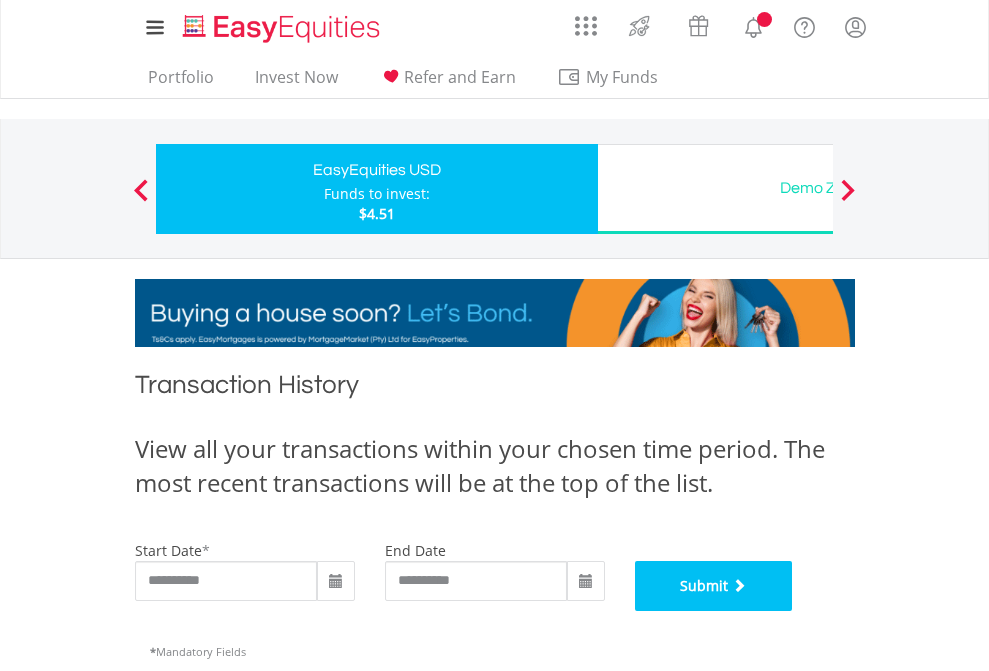 click on "Submit" at bounding box center (714, 586) 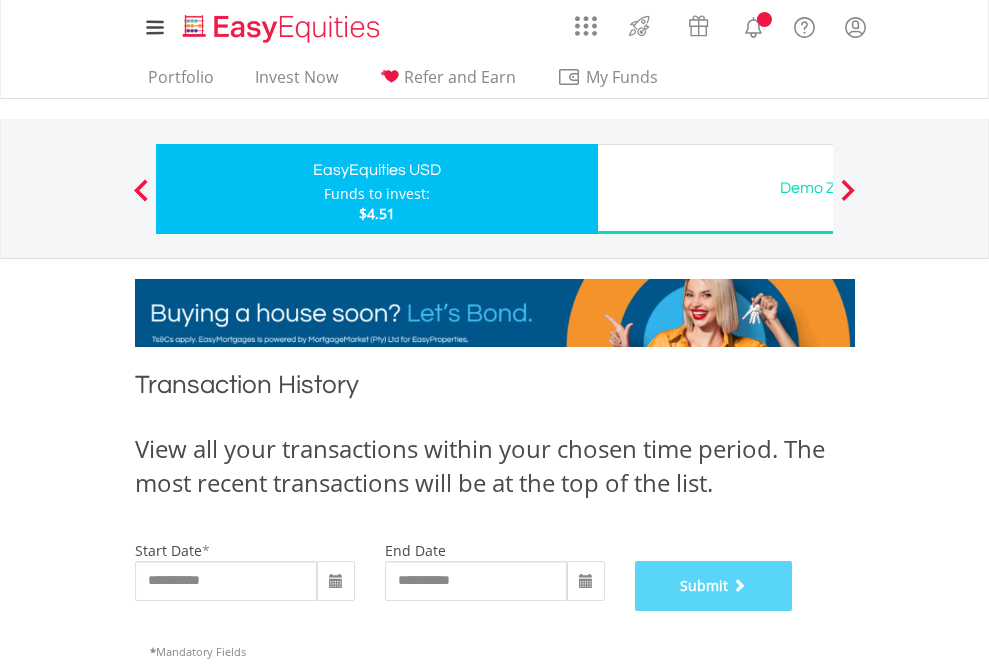 scroll, scrollTop: 811, scrollLeft: 0, axis: vertical 